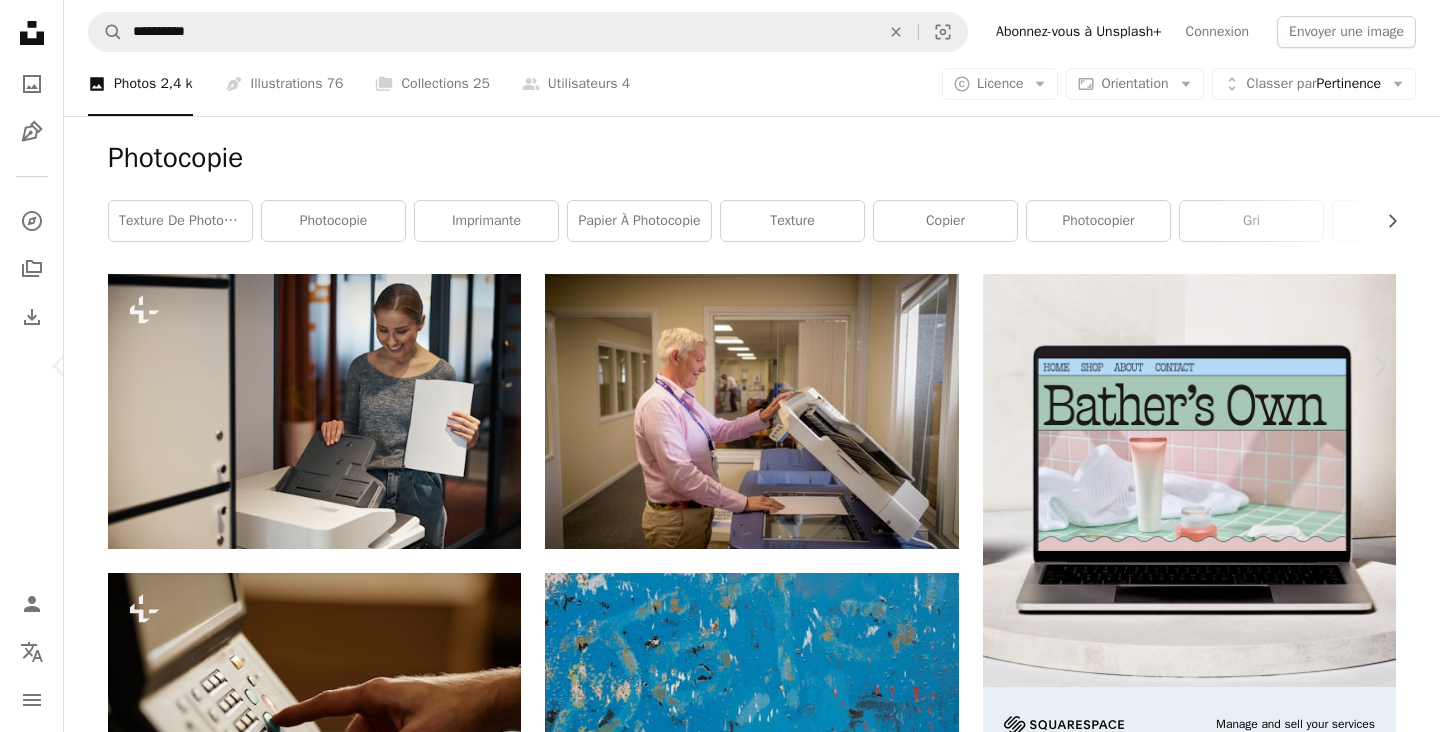 scroll, scrollTop: 0, scrollLeft: 0, axis: both 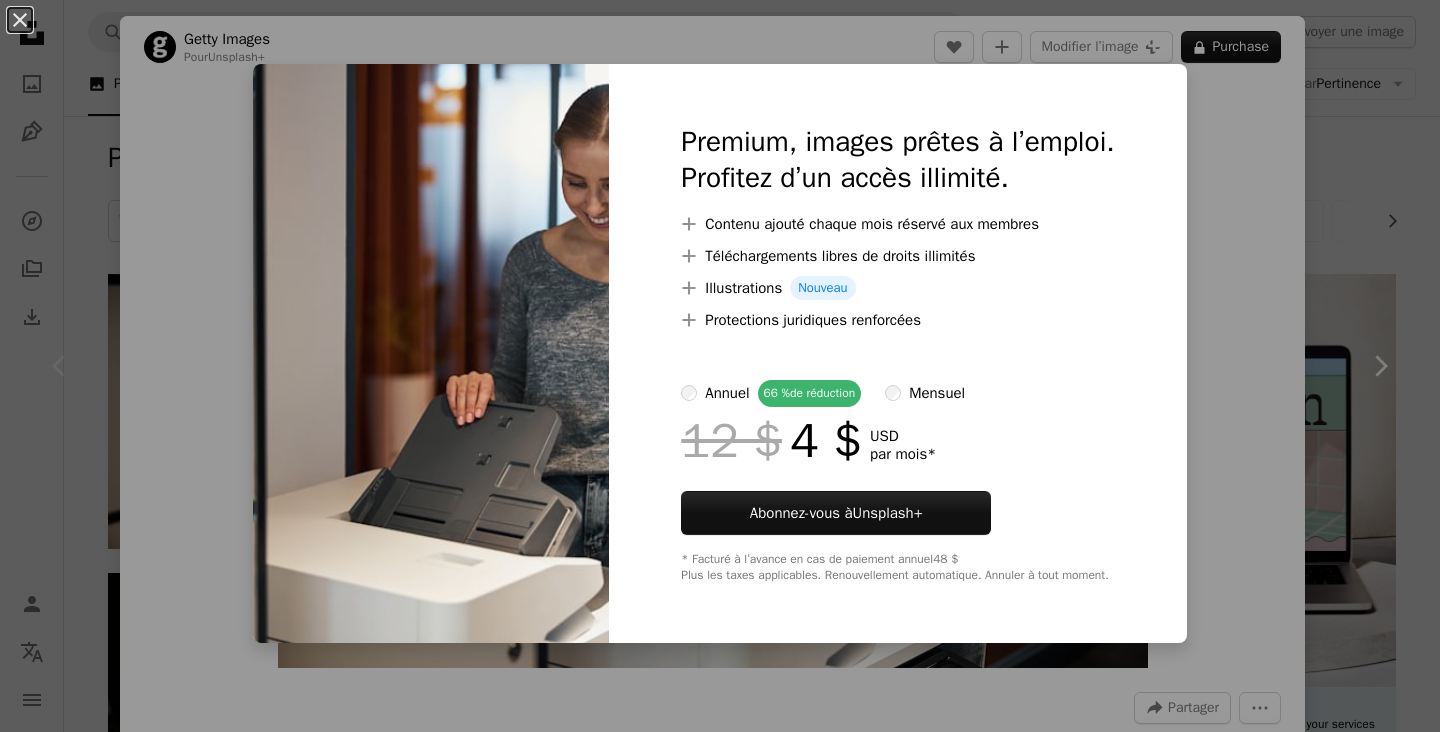 click at bounding box center (431, 353) 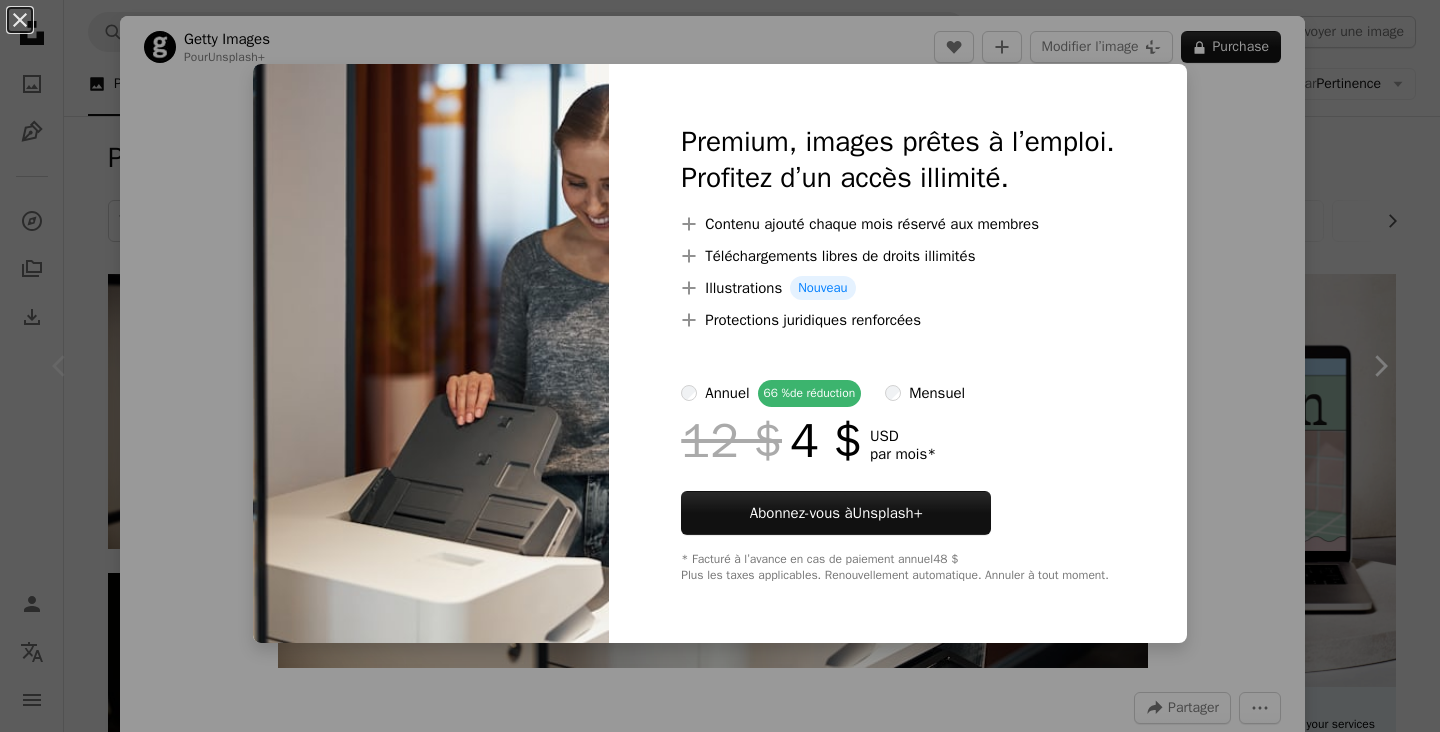 click at bounding box center (431, 353) 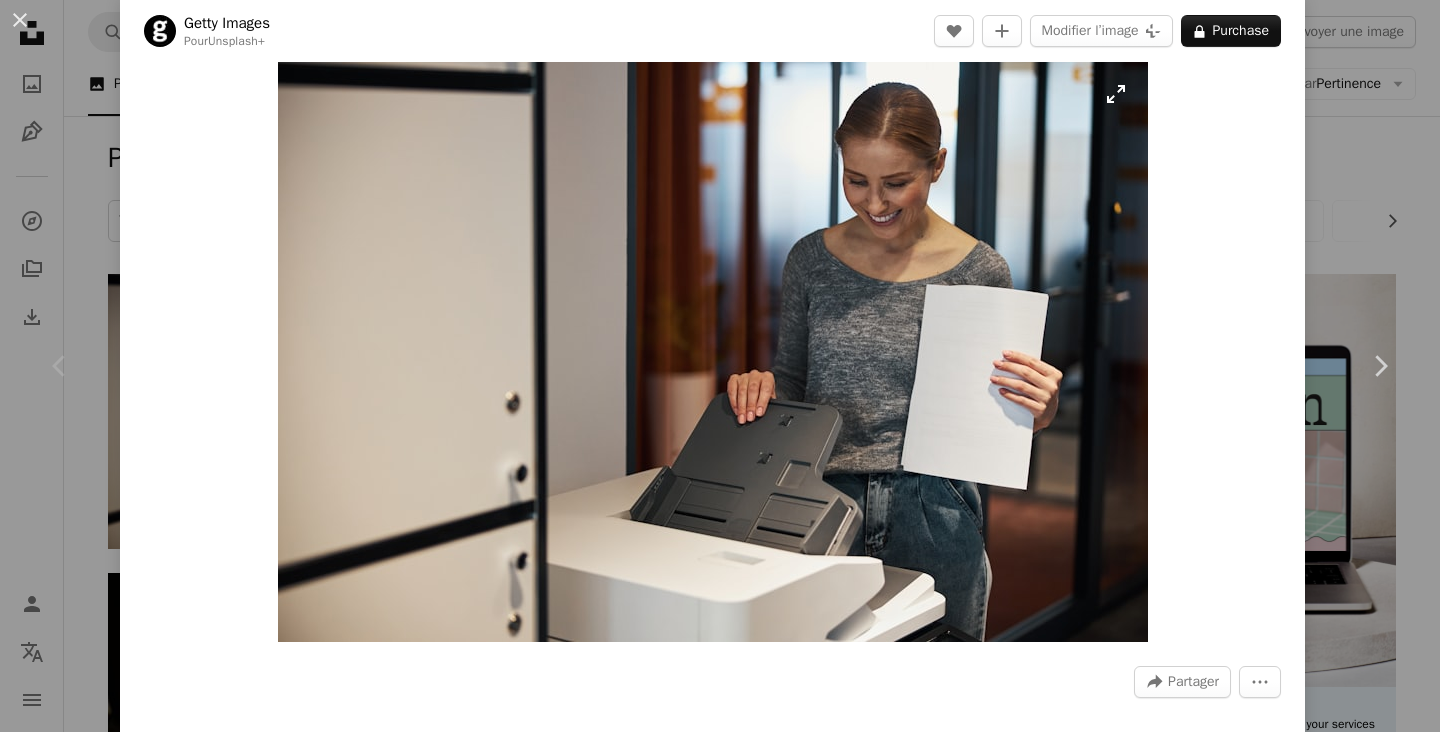 scroll, scrollTop: 0, scrollLeft: 0, axis: both 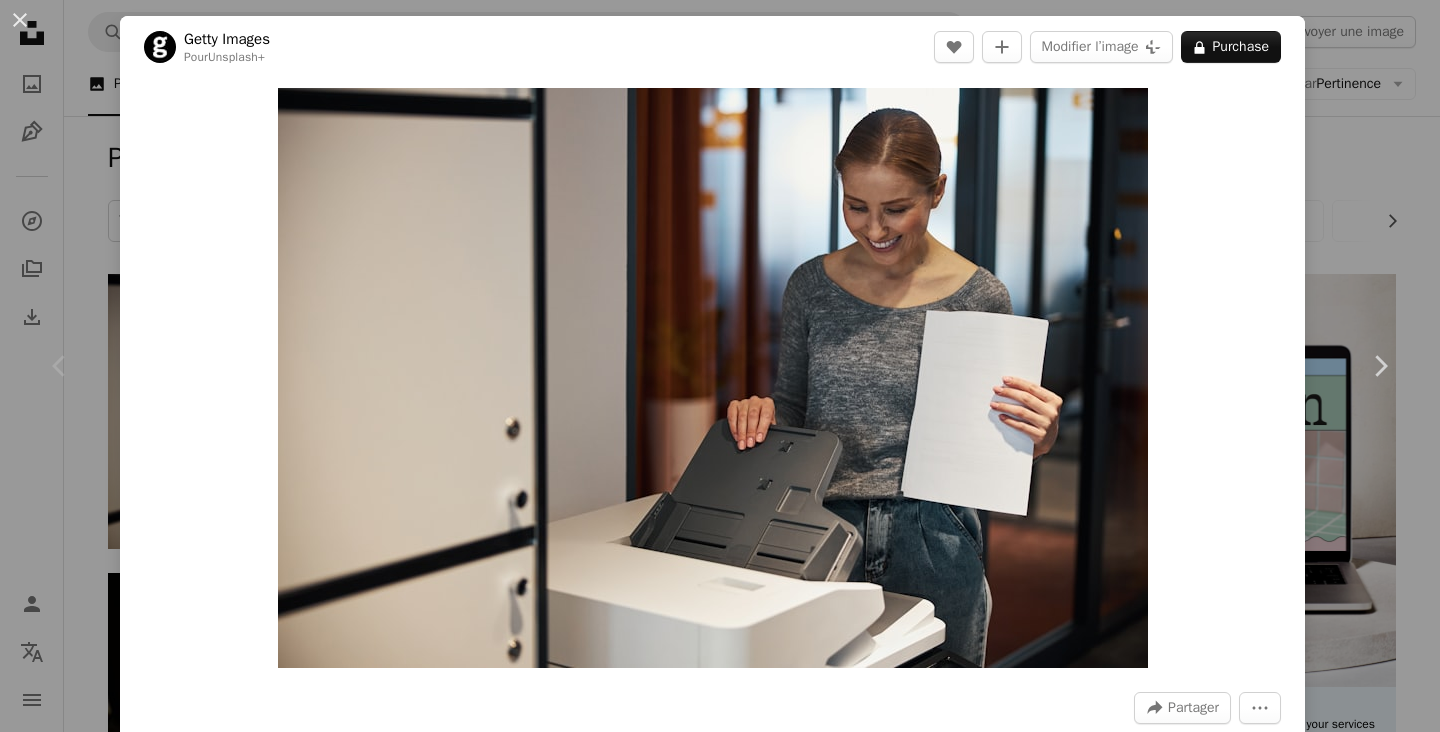 click on "An X shape Chevron left Chevron right Getty Images Pour Unsplash+ A heart A plus sign Modifier l’image Plus sign for Unsplash+ A lock Purchase Zoom in A forward-right arrow Partager More Actions Calendar outlined Publiée le 27 août 2022 Safety Contenu cédé sous Licence Unsplash+ bureau gens adulte photographie vêtement beauté joie document moderne imprimante détente équipement les Blancs une seule femme une personne assistant Occupation gai cheveux blonds gris Photos banque d’images gratuites De cette série Plus sign for Unsplash+ Plus sign for Unsplash+ Images associées Plus sign for Unsplash+ A heart A plus sign George Dagerotip Pour Unsplash+ A lock Purchase Plus sign for Unsplash+ A heart A plus sign Getty Images Pour Unsplash+ A lock Purchase Plus sign for Unsplash+ A heart A plus sign Getty Images Pour Unsplash+ A lock Purchase Plus sign for Unsplash+ A heart A plus sign Getty Images Pour Unsplash+ A lock Purchase Plus sign for Unsplash+ A heart A plus sign Getty Images" at bounding box center (720, 366) 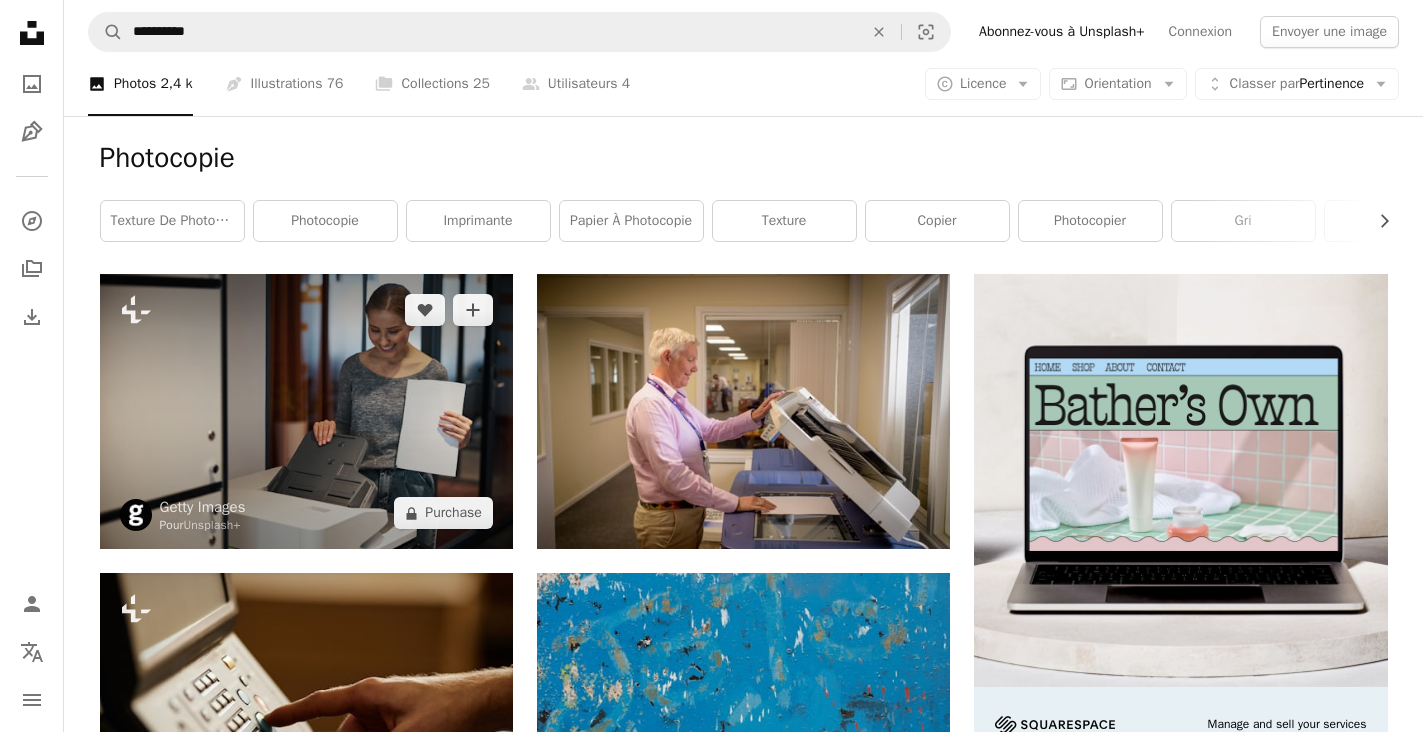 click at bounding box center (306, 411) 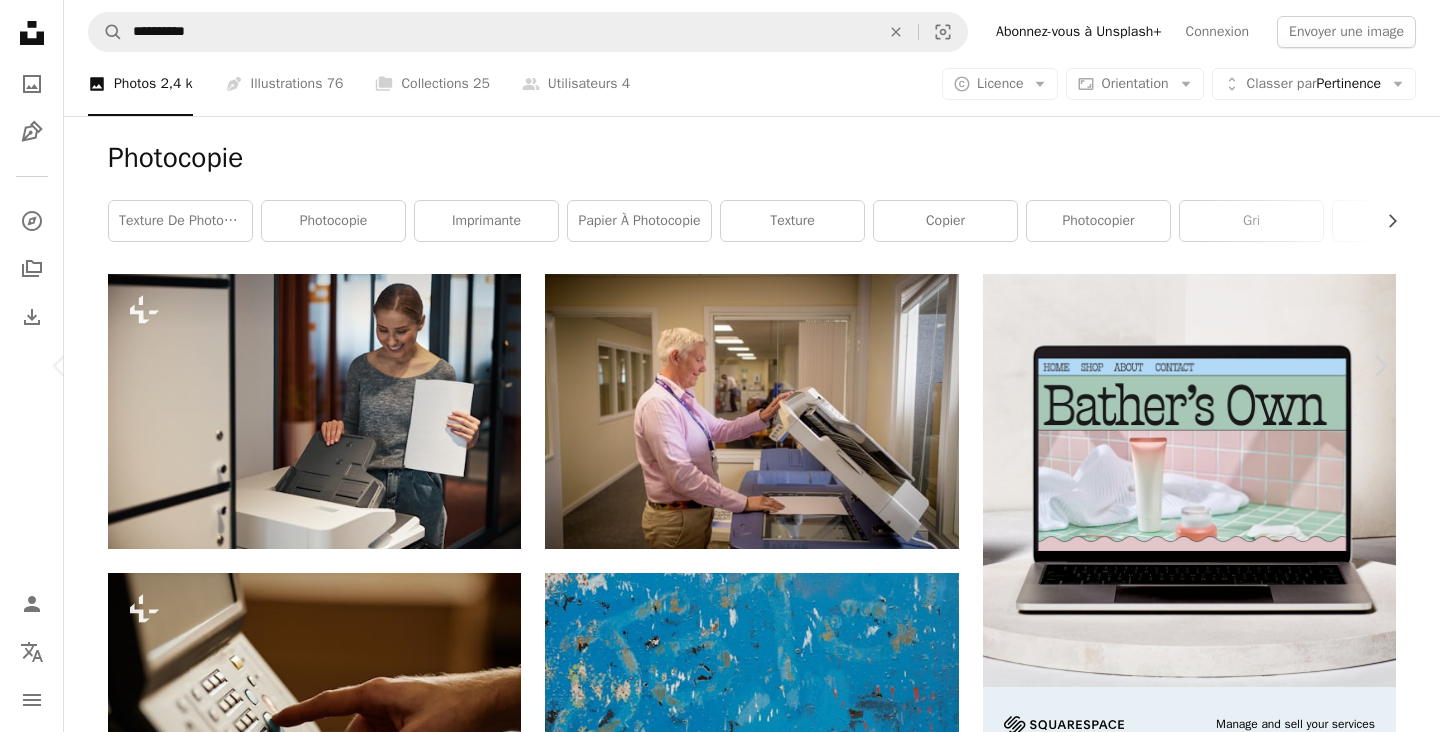 scroll, scrollTop: 0, scrollLeft: 0, axis: both 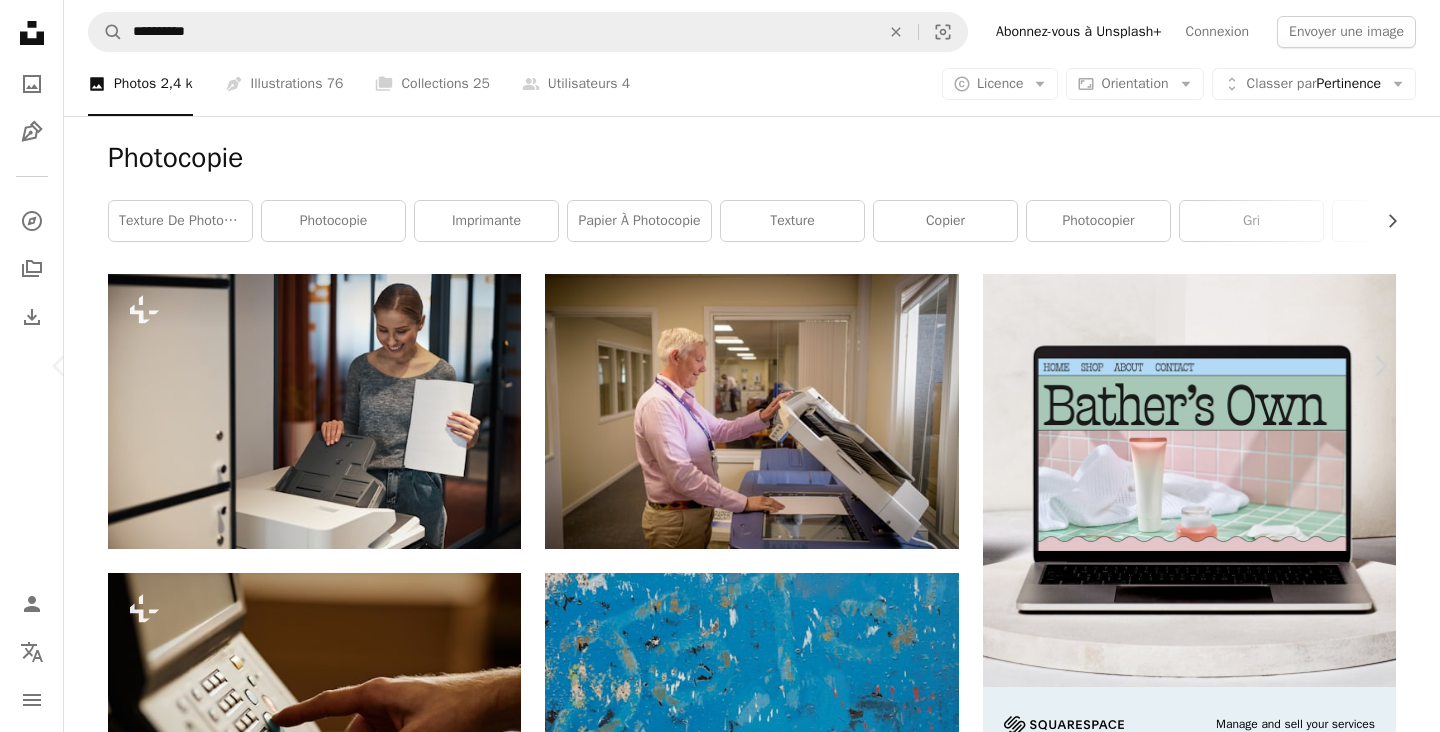 click on "An X shape Chevron left Chevron right Getty Images Pour Unsplash+ A heart A plus sign Modifier l’image Plus sign for Unsplash+ A lock Purchase Zoom in A forward-right arrow Partager More Actions Calendar outlined Publiée le 27 août 2022 Safety Contenu cédé sous Licence Unsplash+ bureau gens adulte photographie vêtement beauté joie document moderne imprimante détente équipement les Blancs une seule femme une personne assistant Occupation gai cheveux blonds gris Photos banque d’images gratuites De cette série Plus sign for Unsplash+ Plus sign for Unsplash+ Images associées Plus sign for Unsplash+ A heart A plus sign George Dagerotip Pour Unsplash+ A lock Purchase Plus sign for Unsplash+ A heart A plus sign Getty Images Pour Unsplash+ A lock Purchase Plus sign for Unsplash+ A heart A plus sign Getty Images Pour Unsplash+ A lock Purchase Plus sign for Unsplash+ A heart A plus sign Getty Images Pour Unsplash+ A lock Purchase Plus sign for Unsplash+ A heart A plus sign Getty Images" at bounding box center (720, 5309) 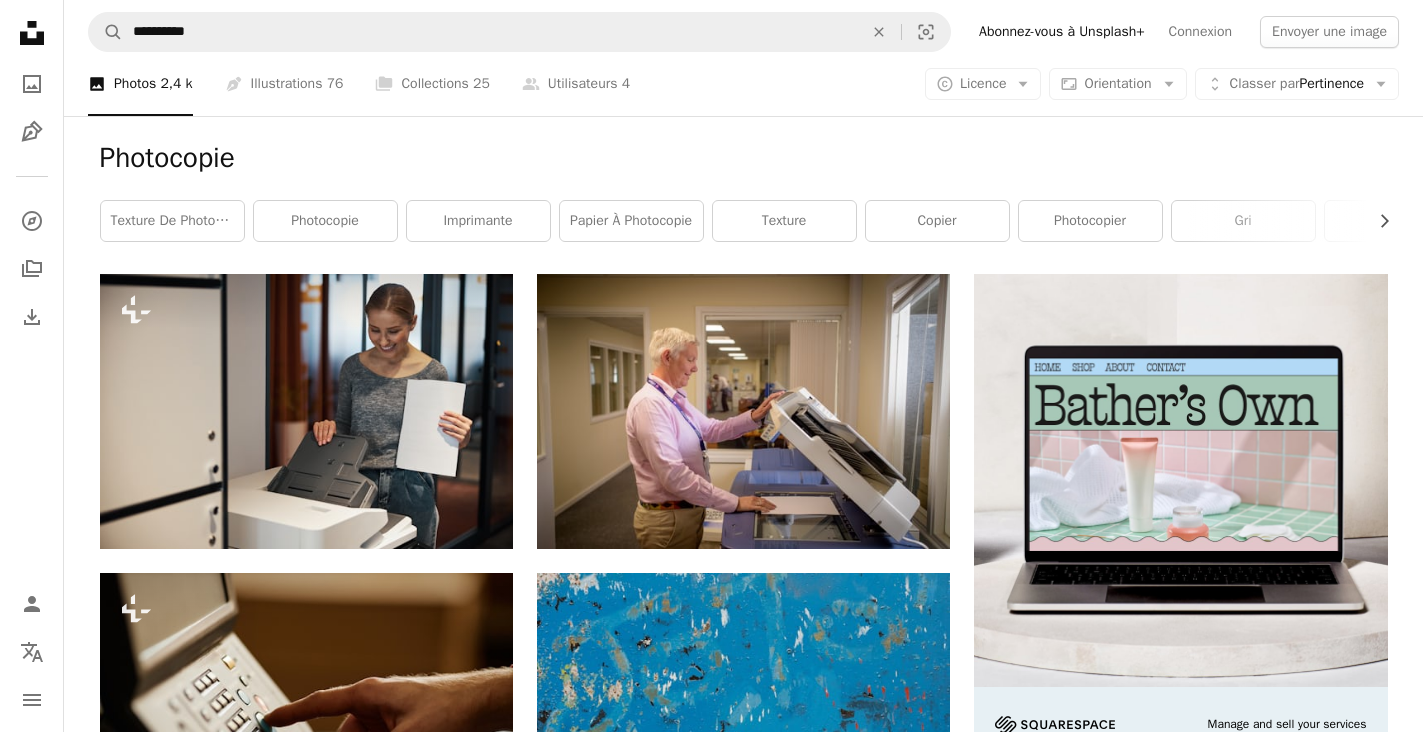 click on "A photo Photos 2,4 k" at bounding box center (140, 84) 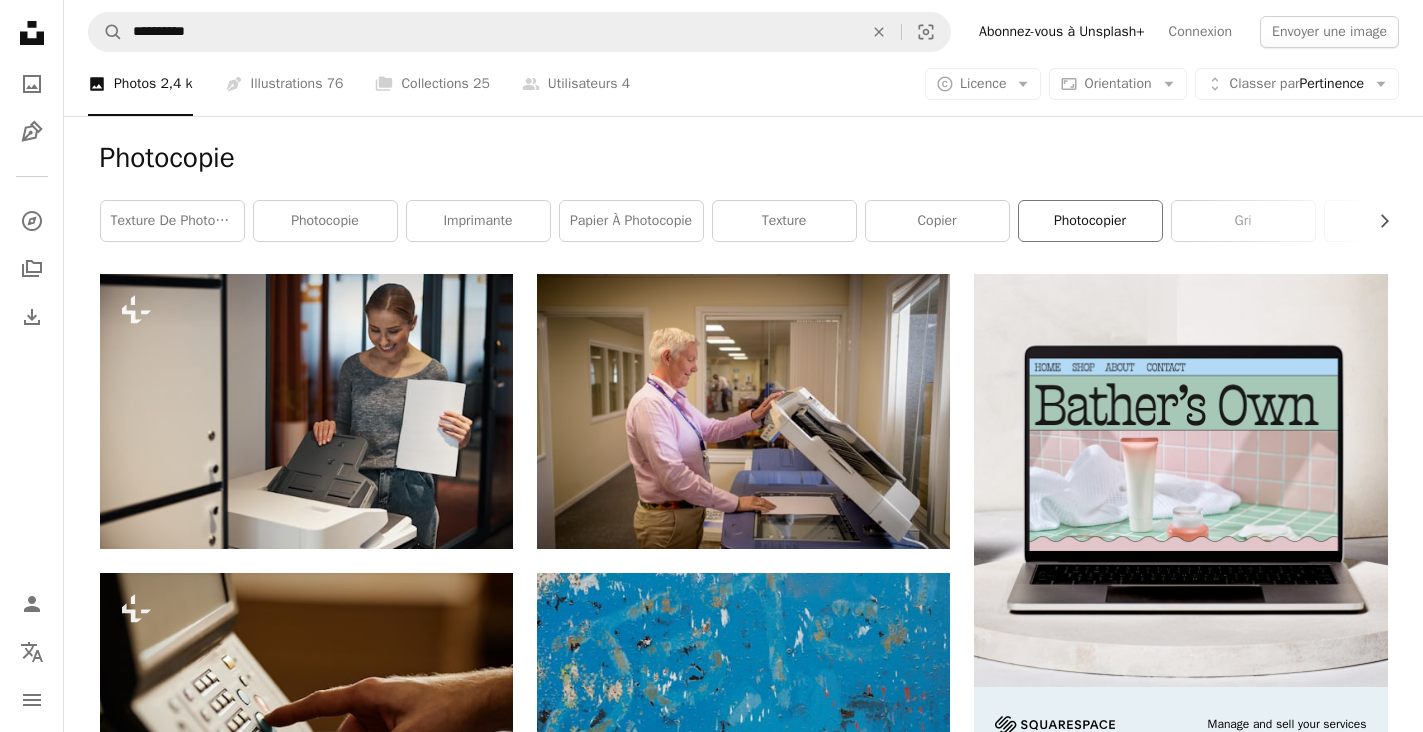 click on "photocopier" at bounding box center (1090, 221) 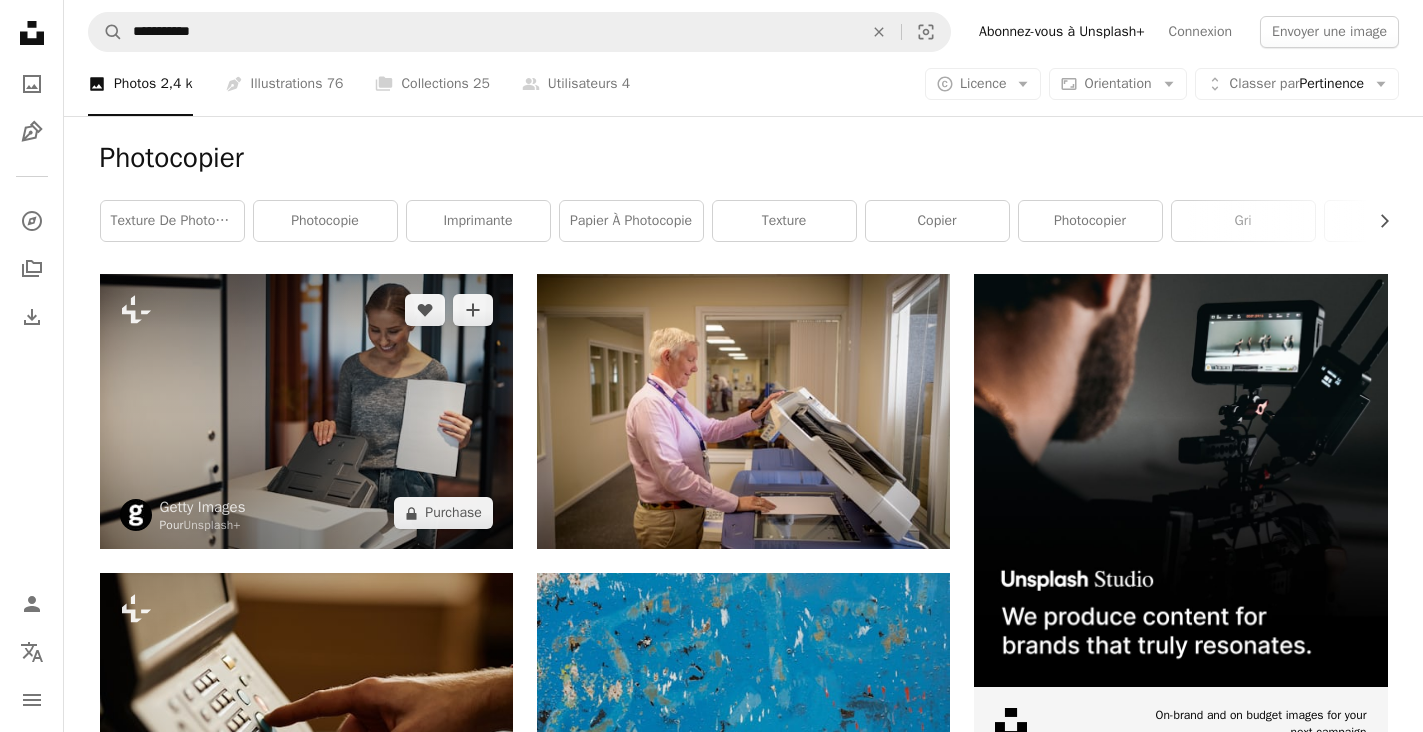 click at bounding box center (306, 411) 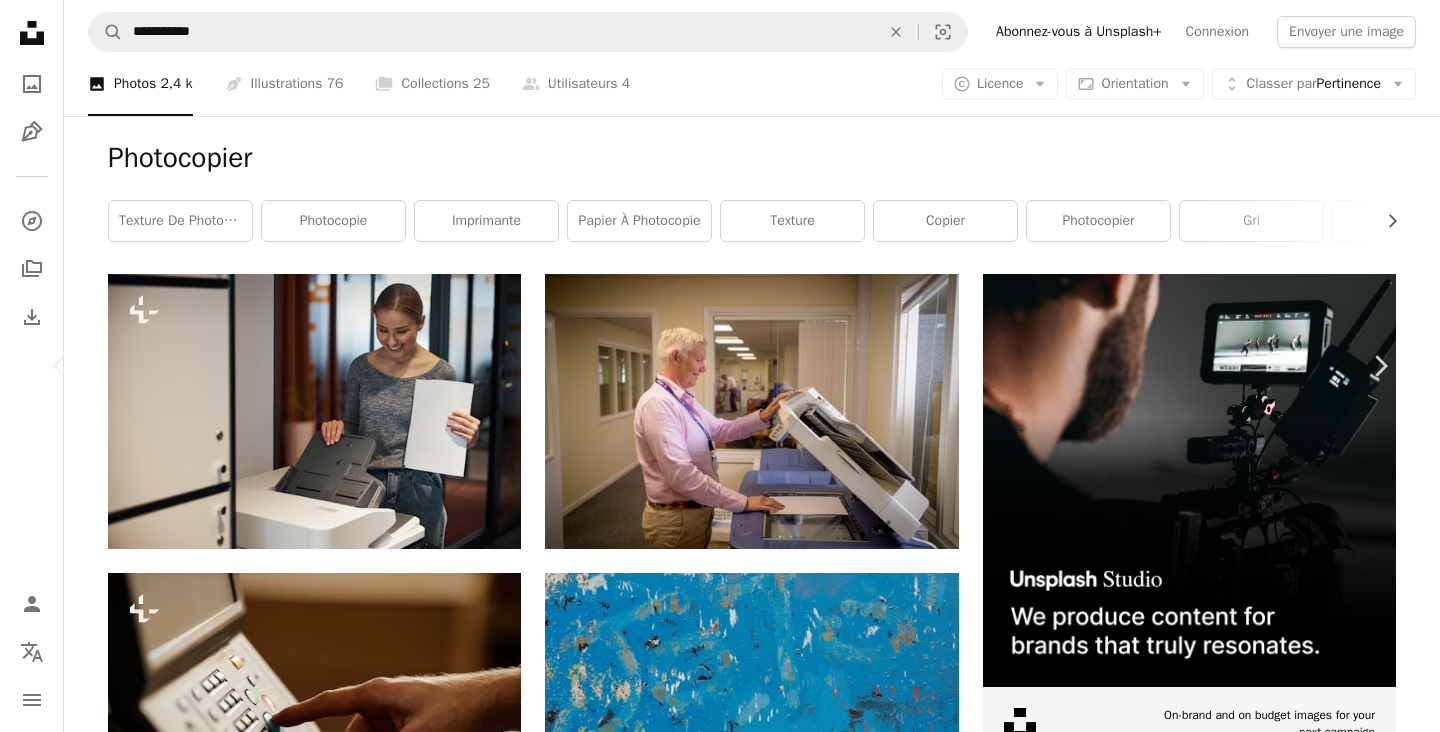 scroll, scrollTop: 100, scrollLeft: 0, axis: vertical 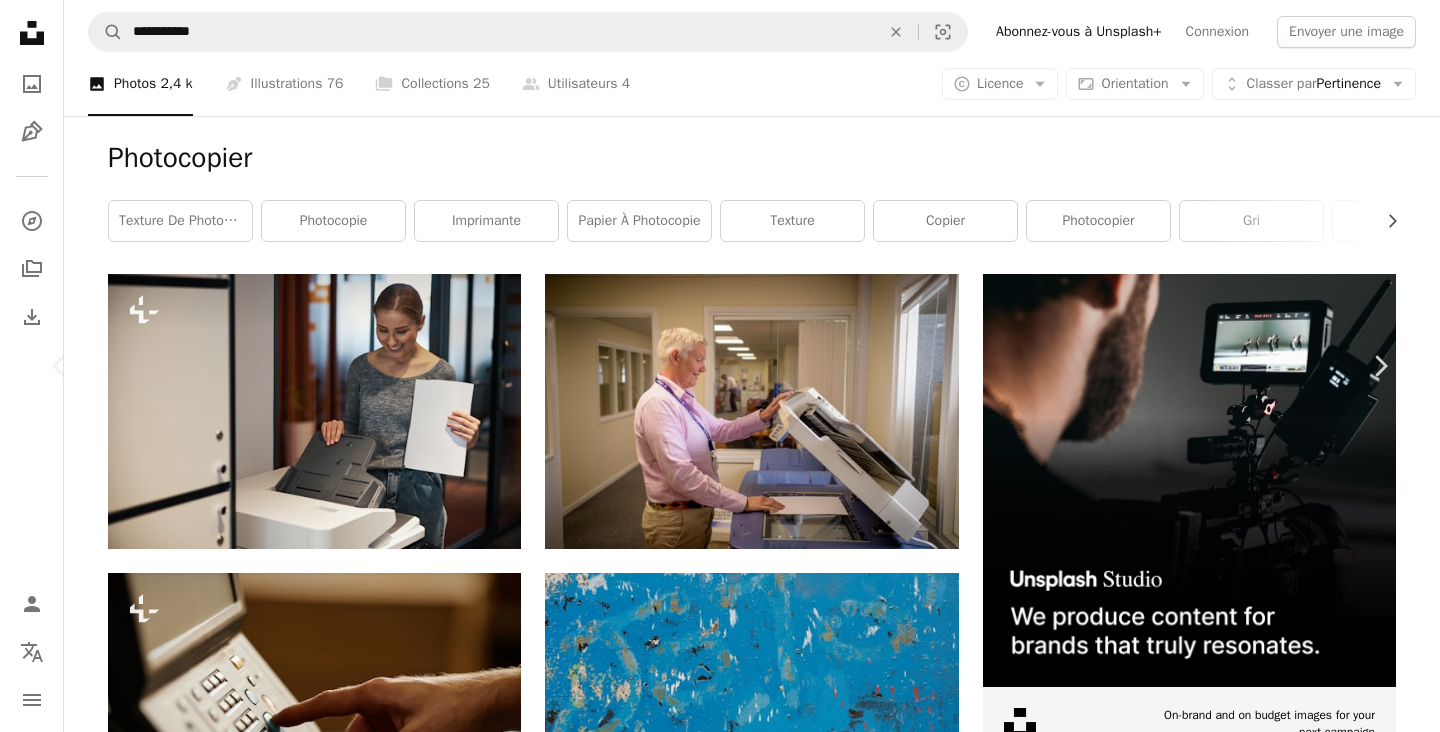 click on "Chevron left" at bounding box center [60, 366] 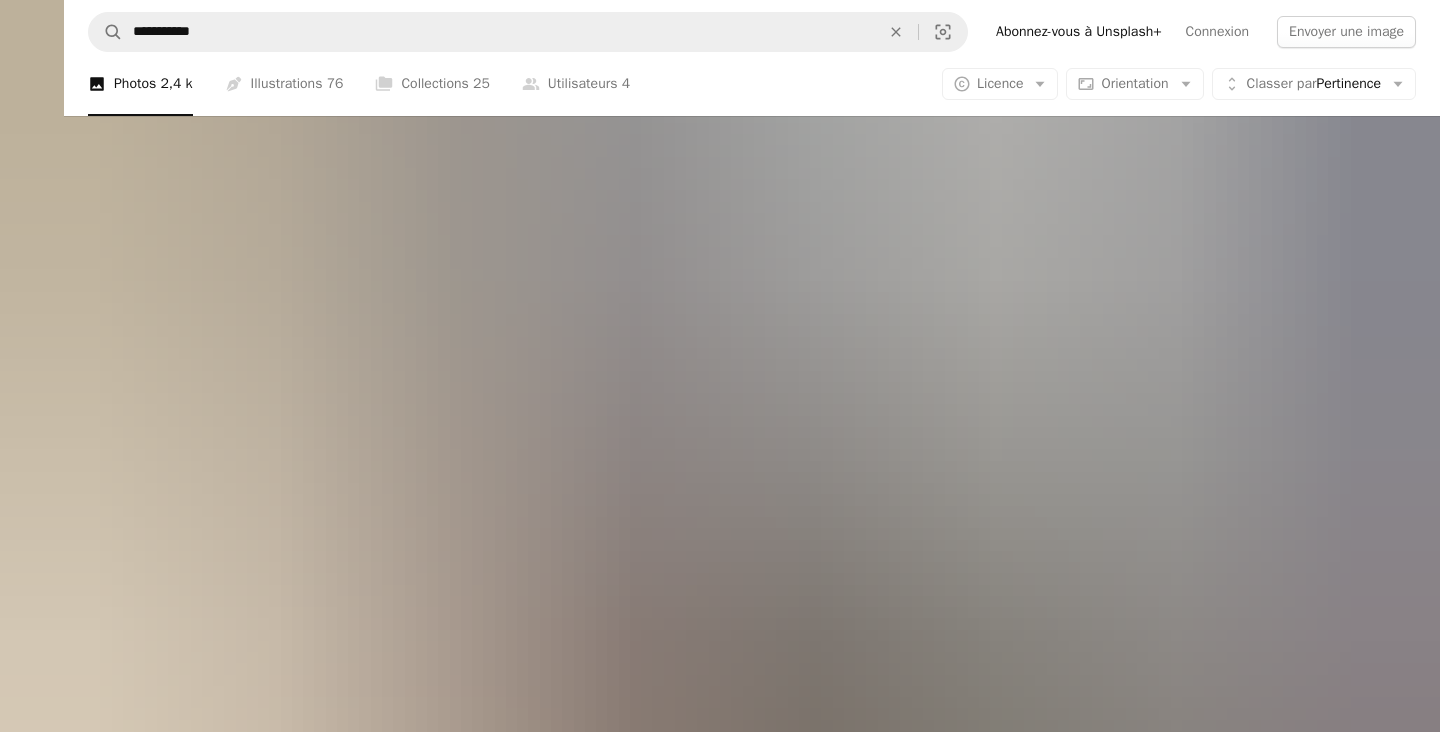 scroll, scrollTop: 109, scrollLeft: 0, axis: vertical 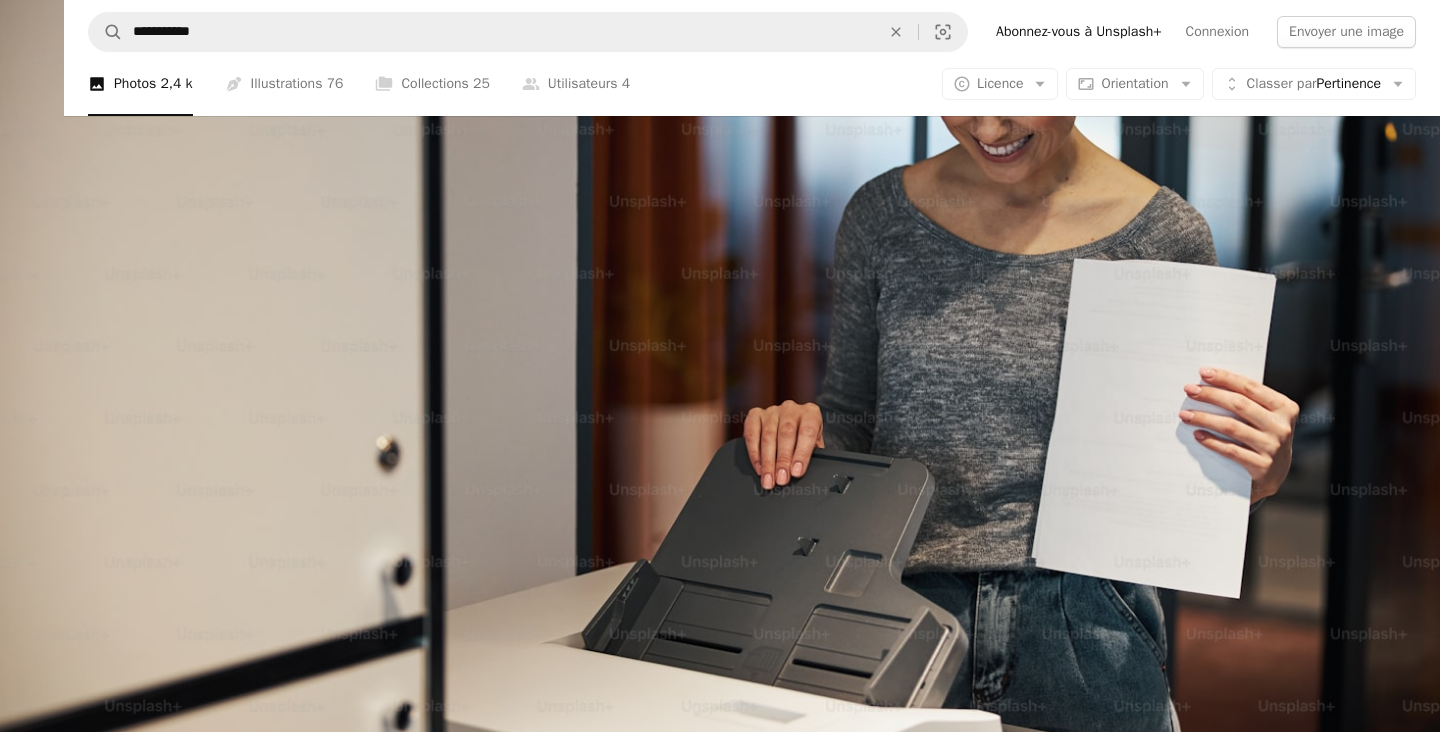 click at bounding box center (720, 370) 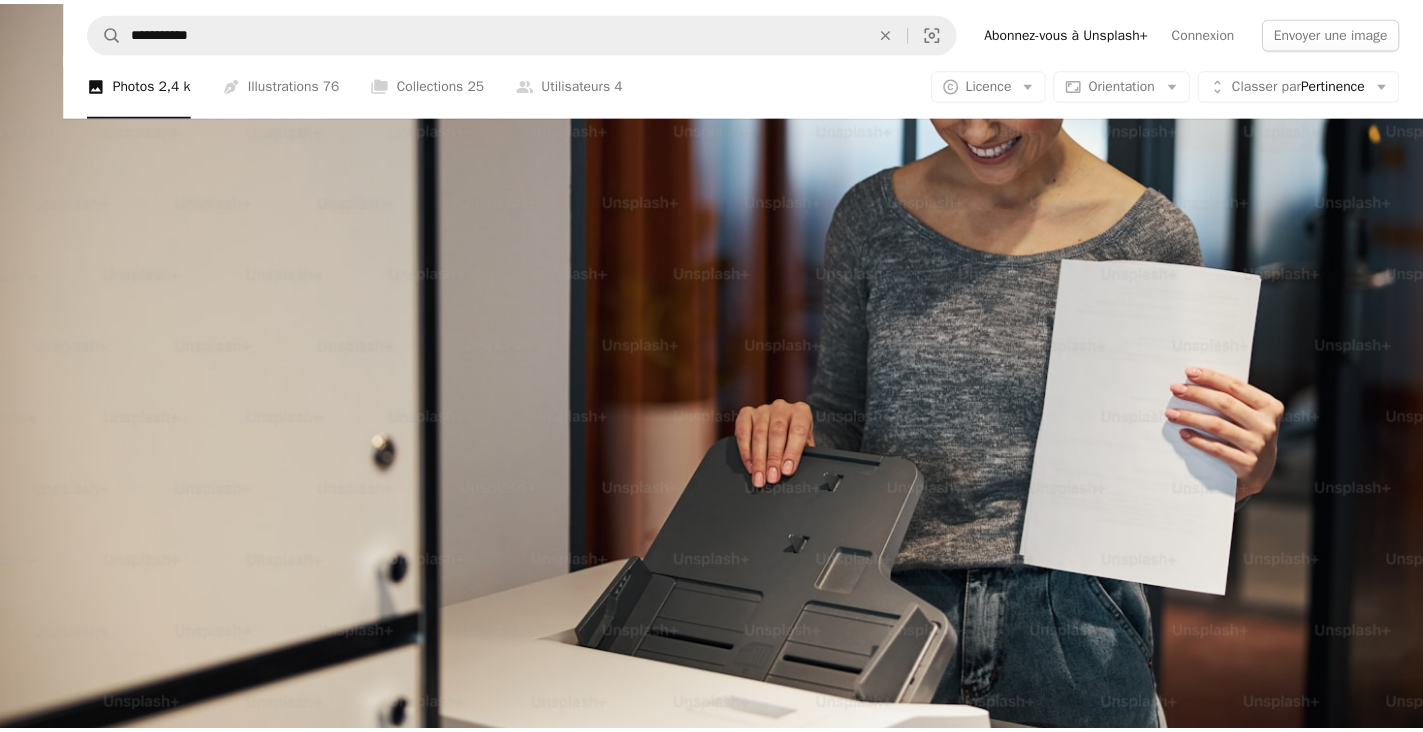 scroll, scrollTop: 88, scrollLeft: 0, axis: vertical 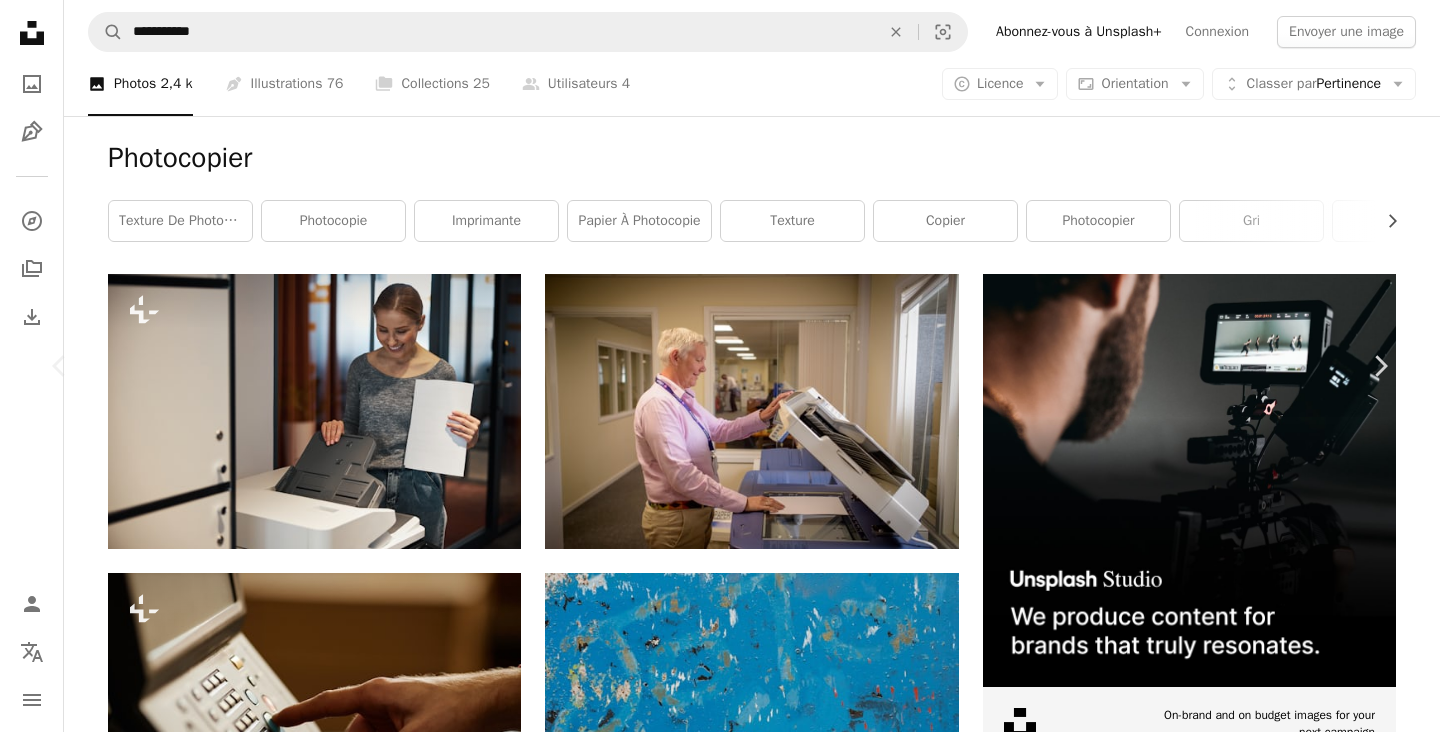 click on "Chevron left" at bounding box center (60, 366) 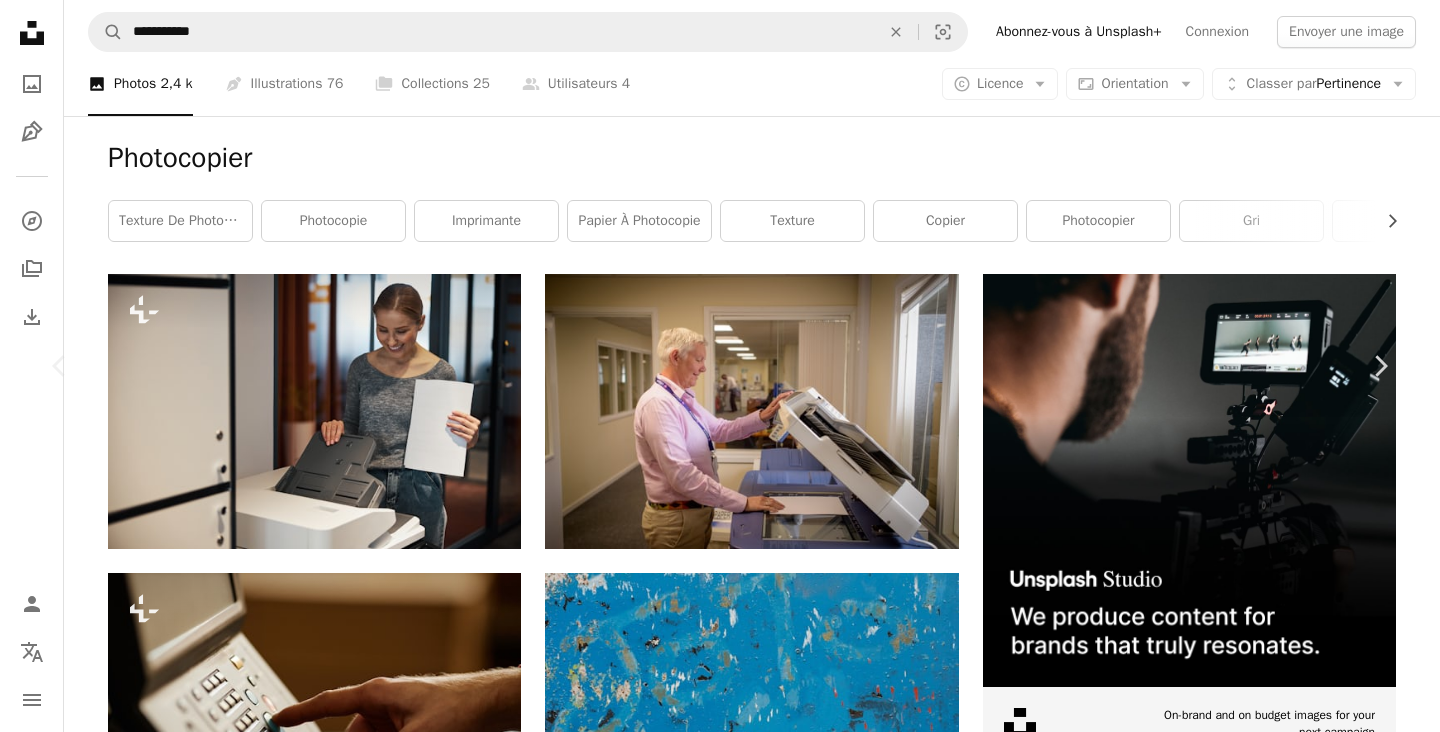 click on "Chevron left" at bounding box center [60, 366] 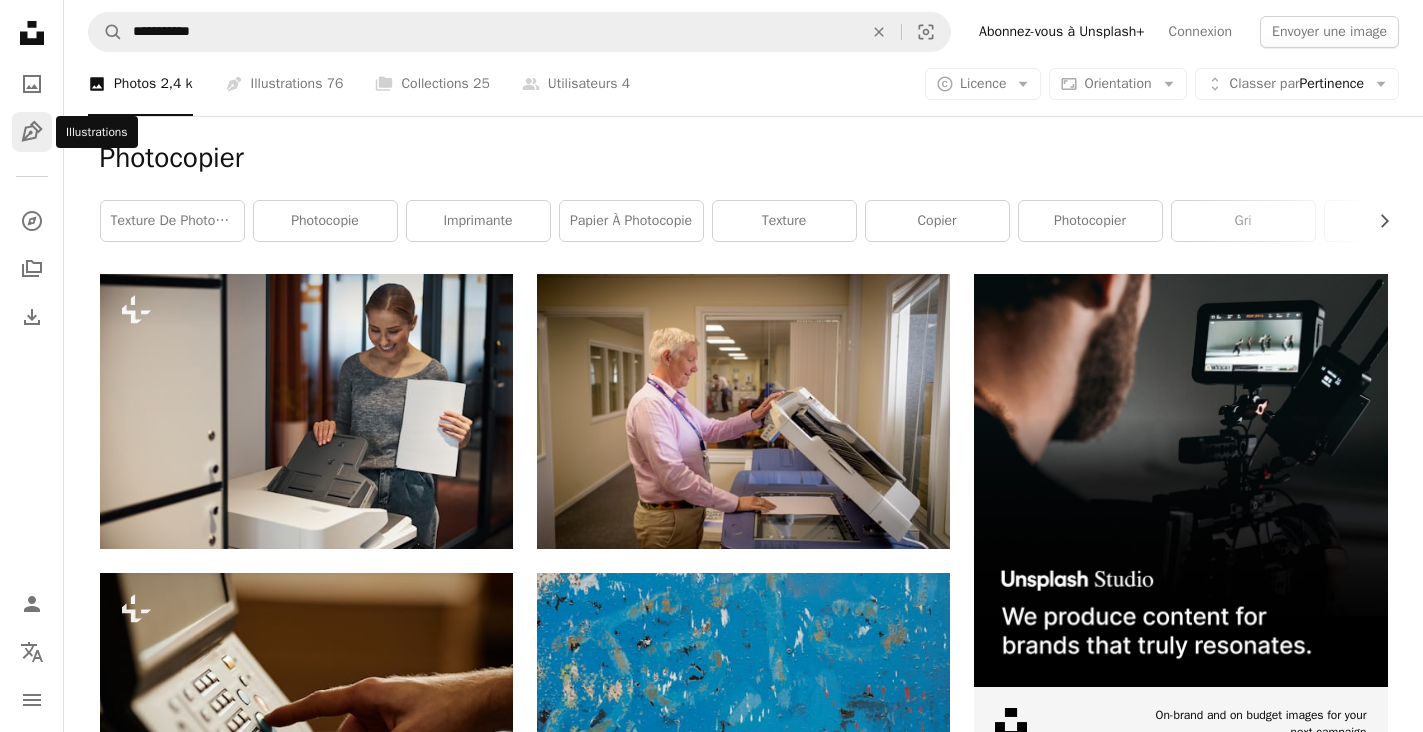 click 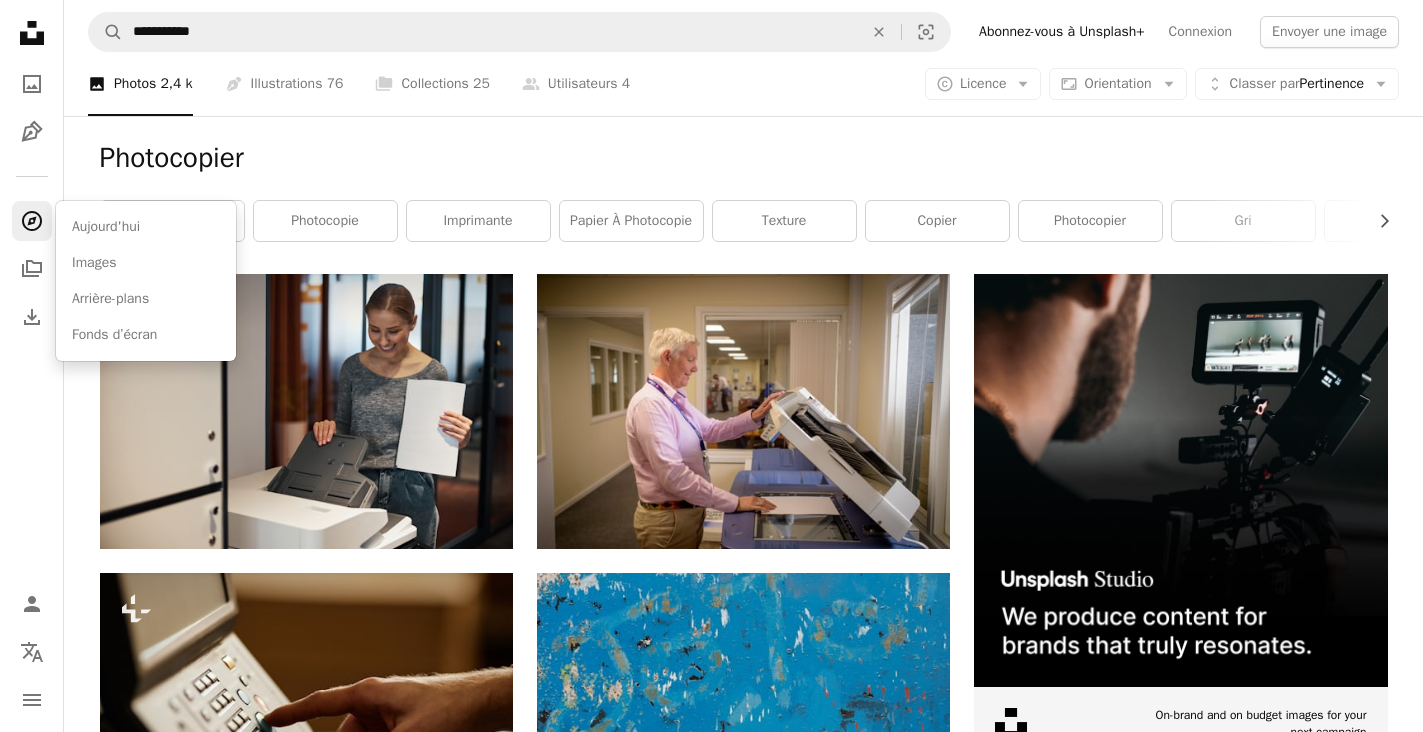 click on "A compass" 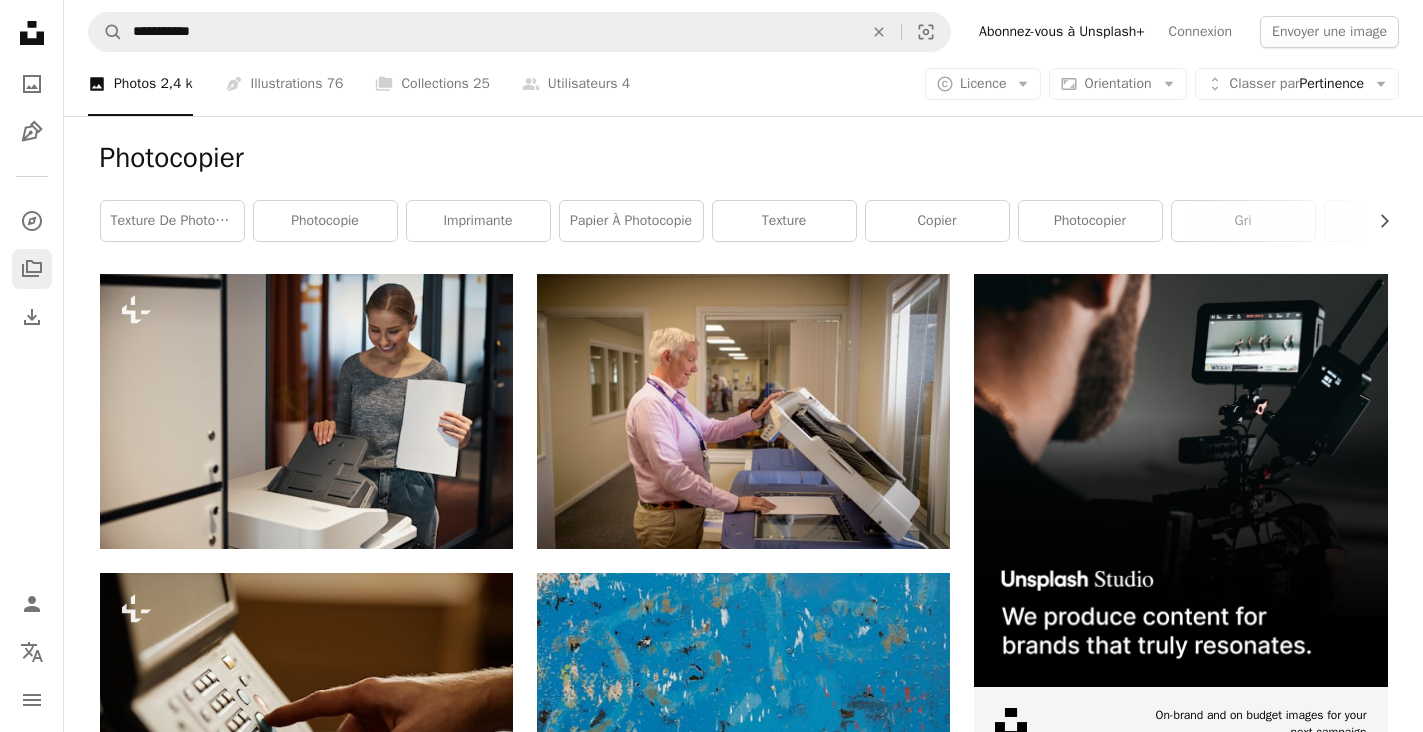 click on "A stack of folders" 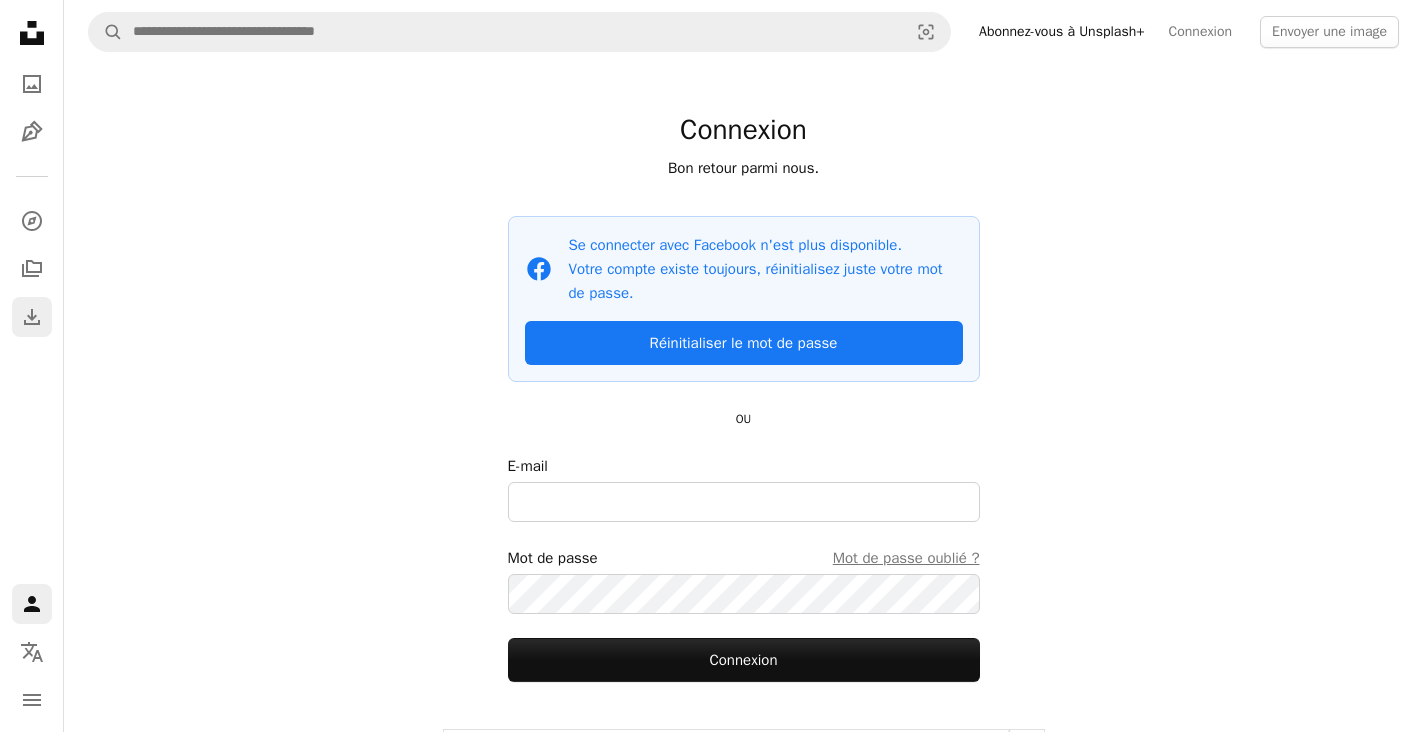 click on "Download" 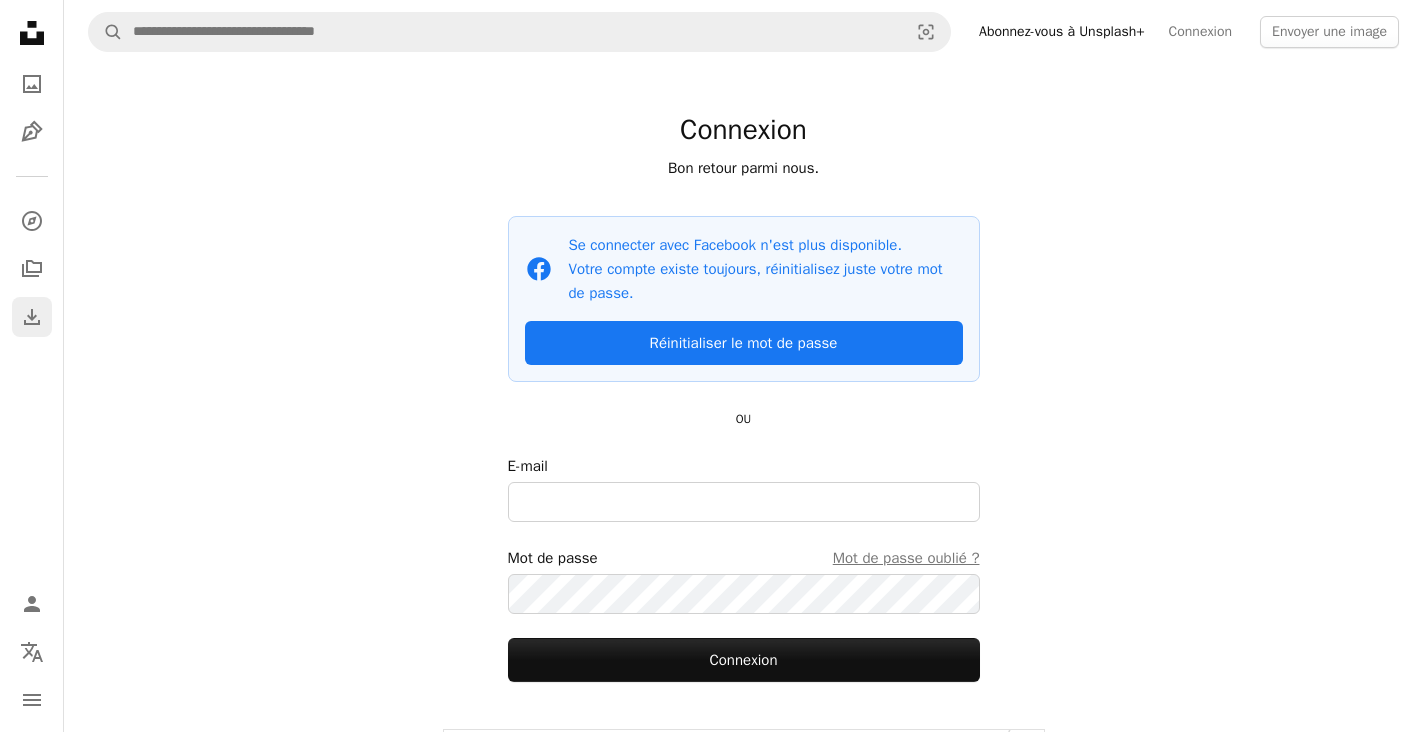 click on "Download" 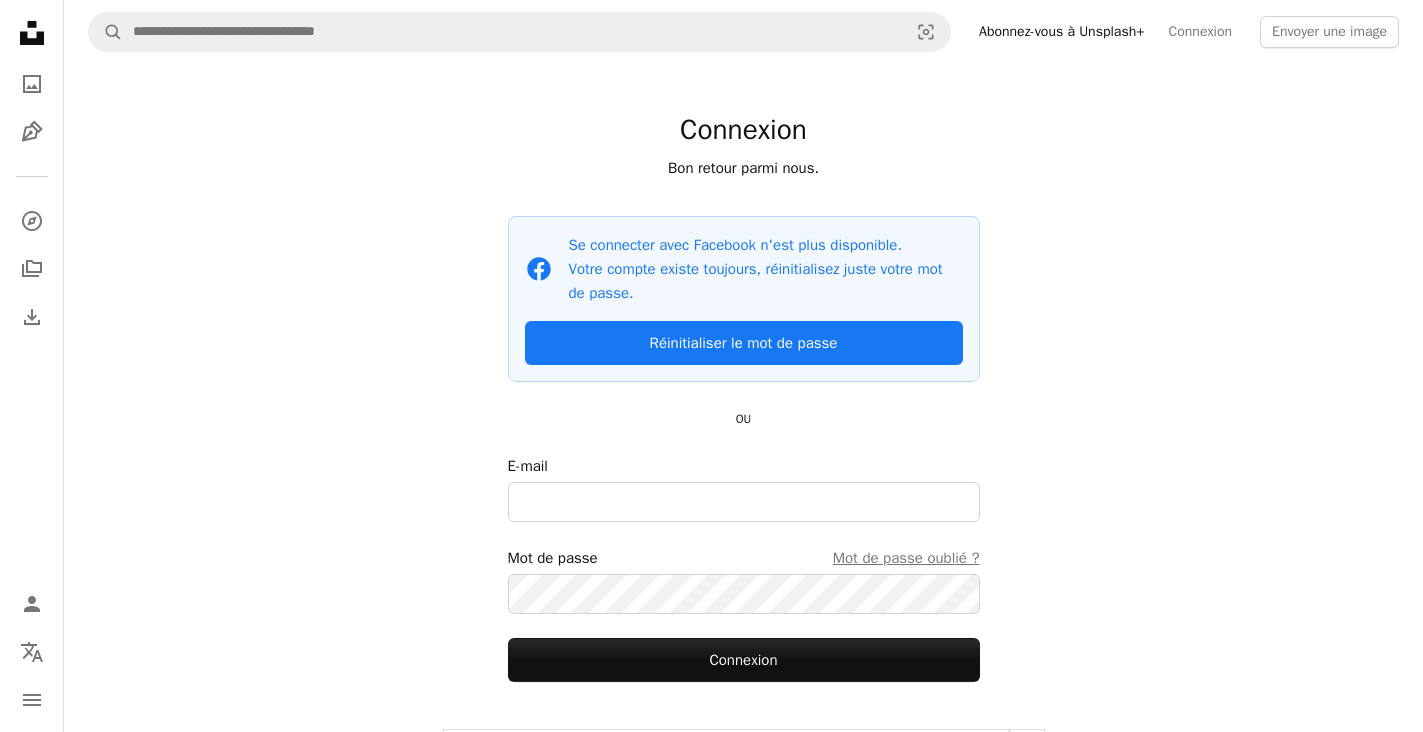 click on "Unsplash logo Accueil Unsplash" 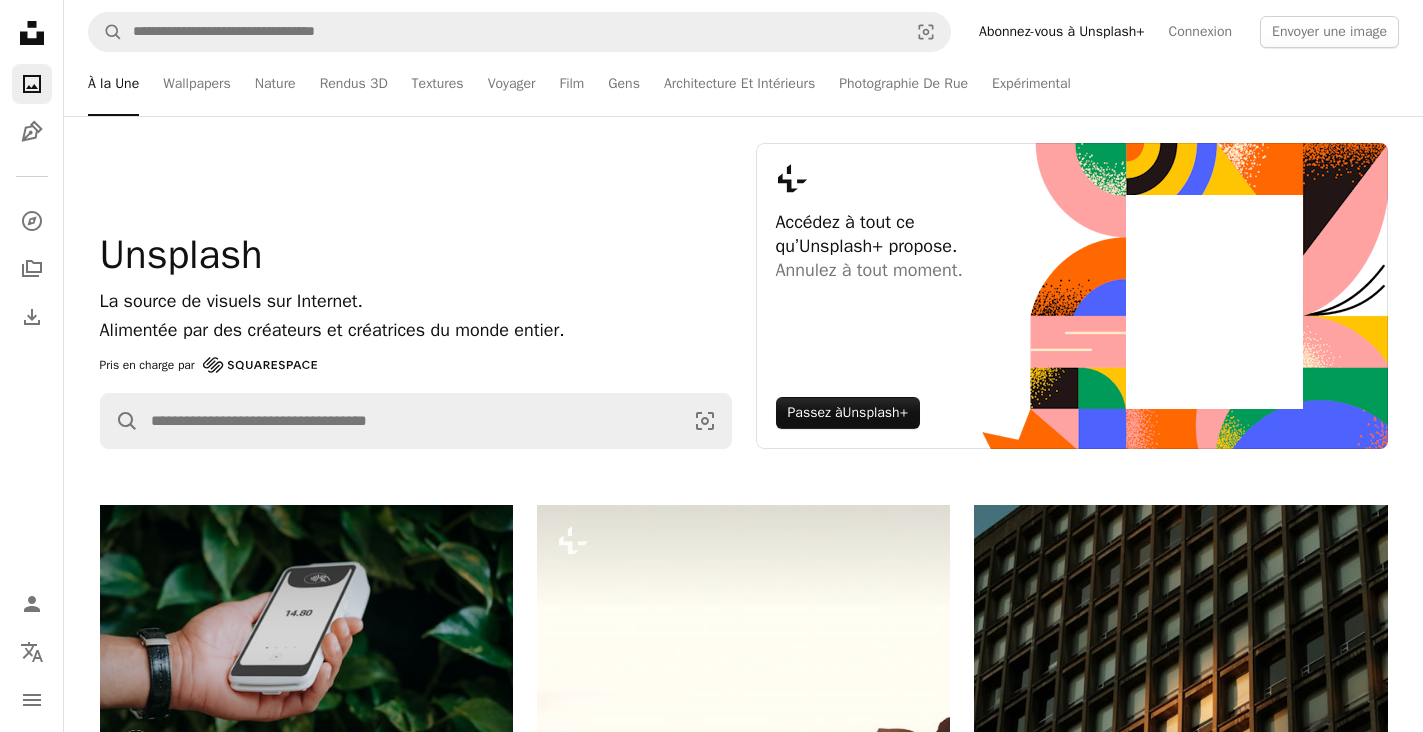 scroll, scrollTop: 0, scrollLeft: 0, axis: both 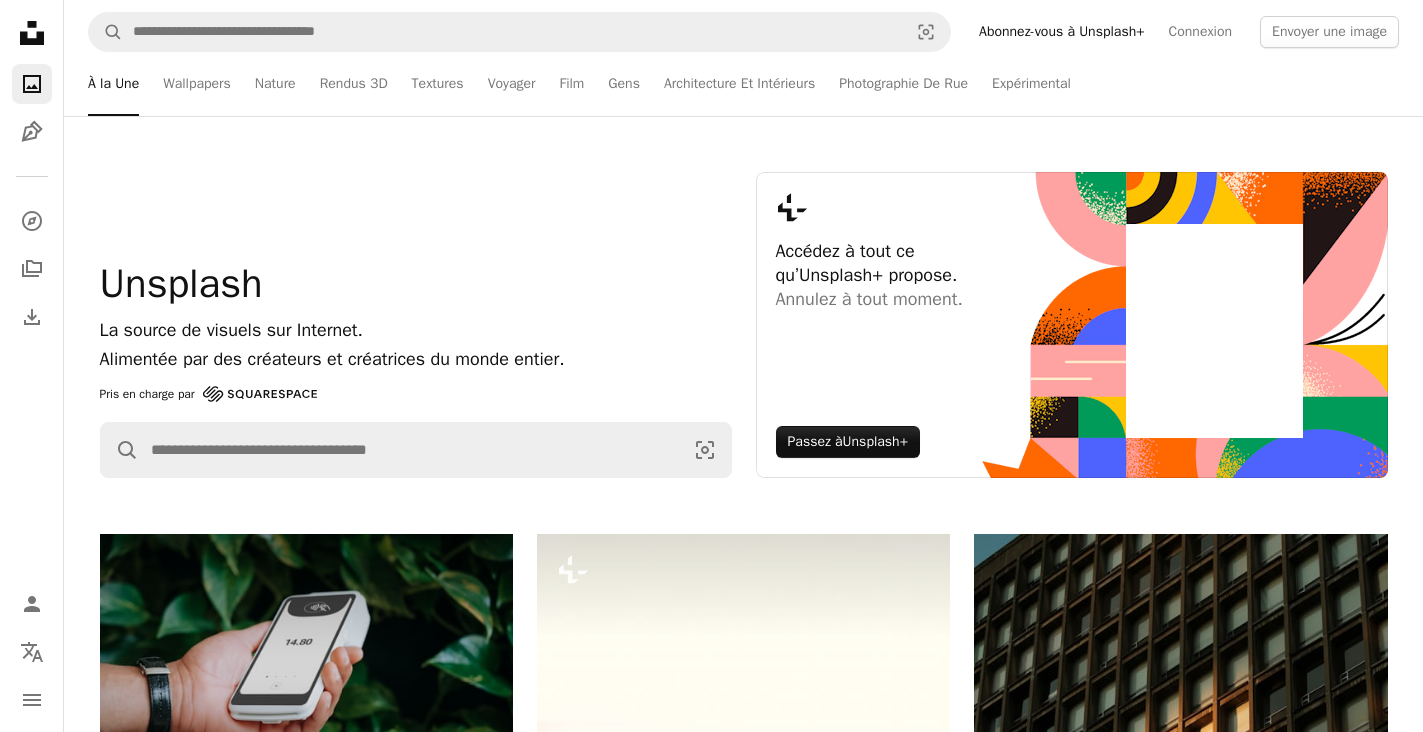 click on "A photo" 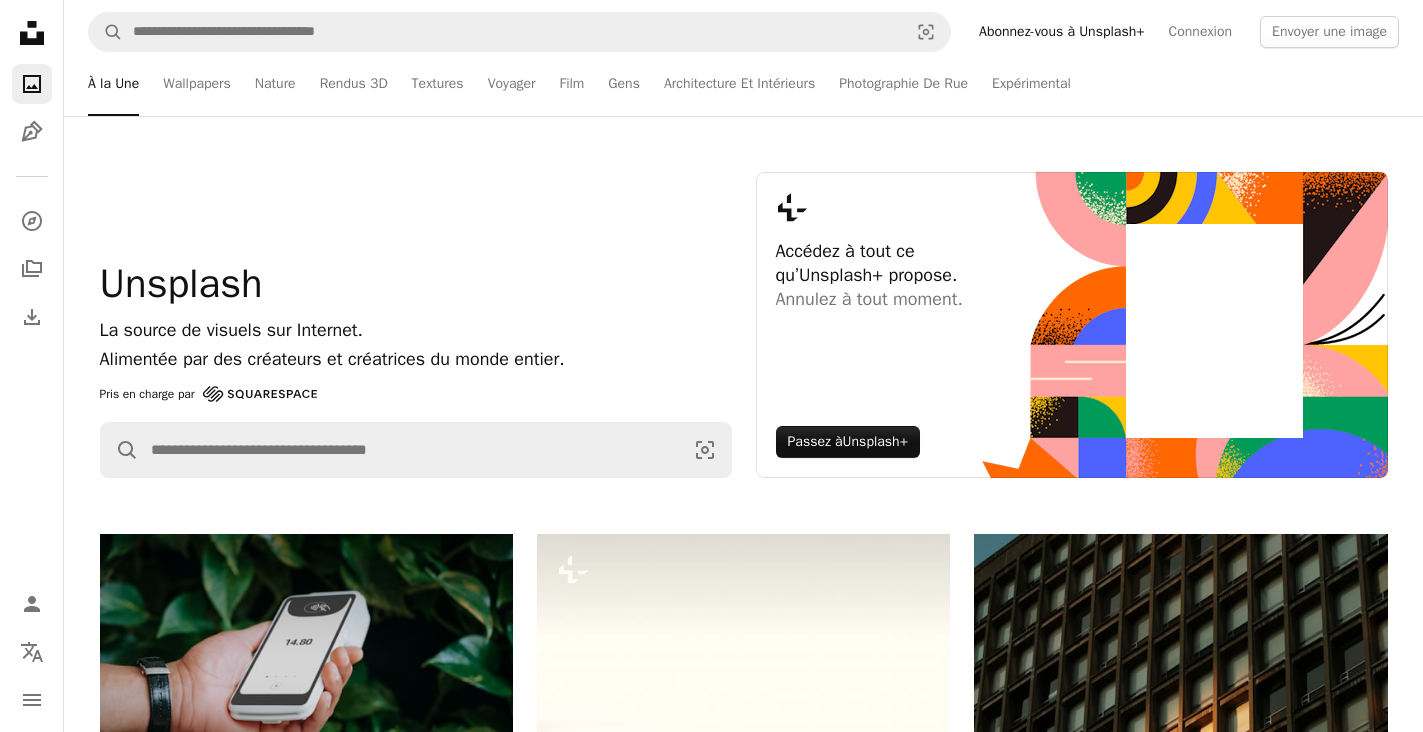 click on "A photo" 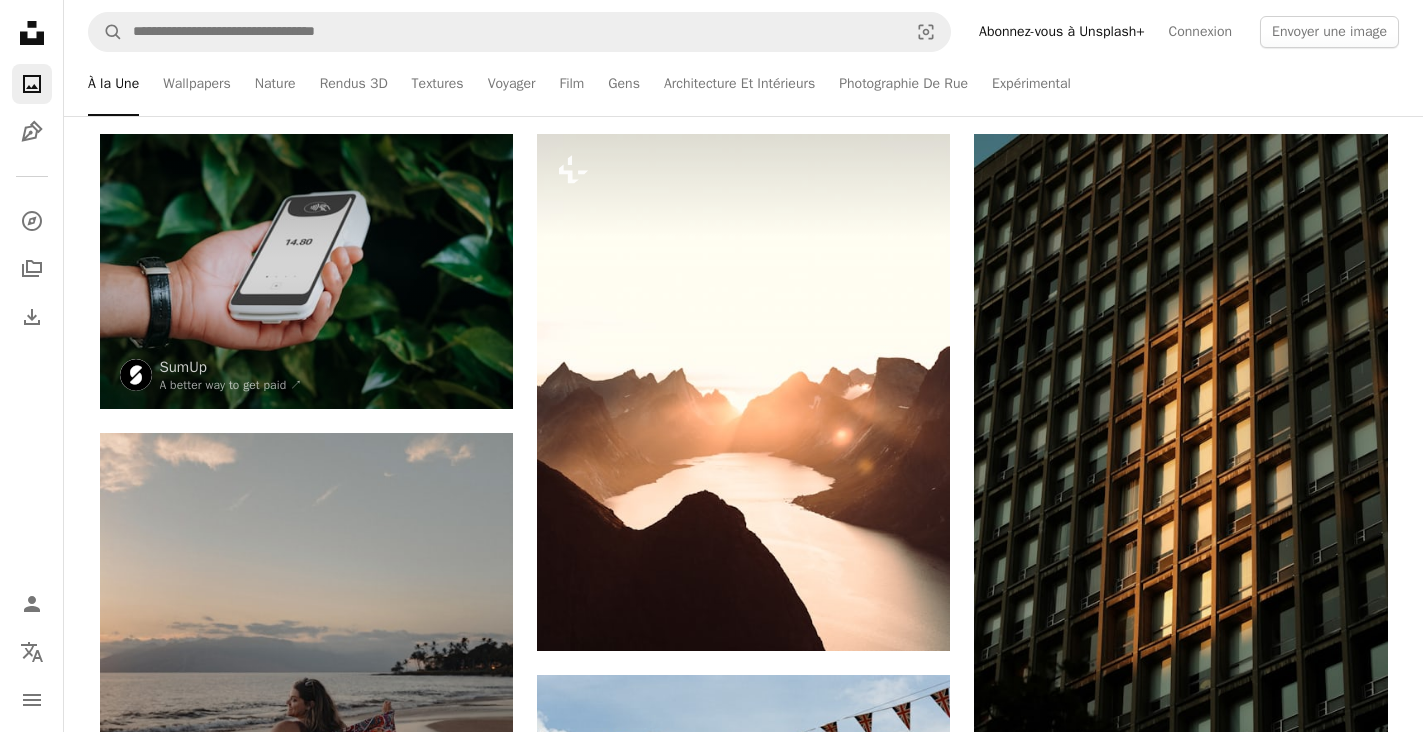 scroll, scrollTop: 100, scrollLeft: 0, axis: vertical 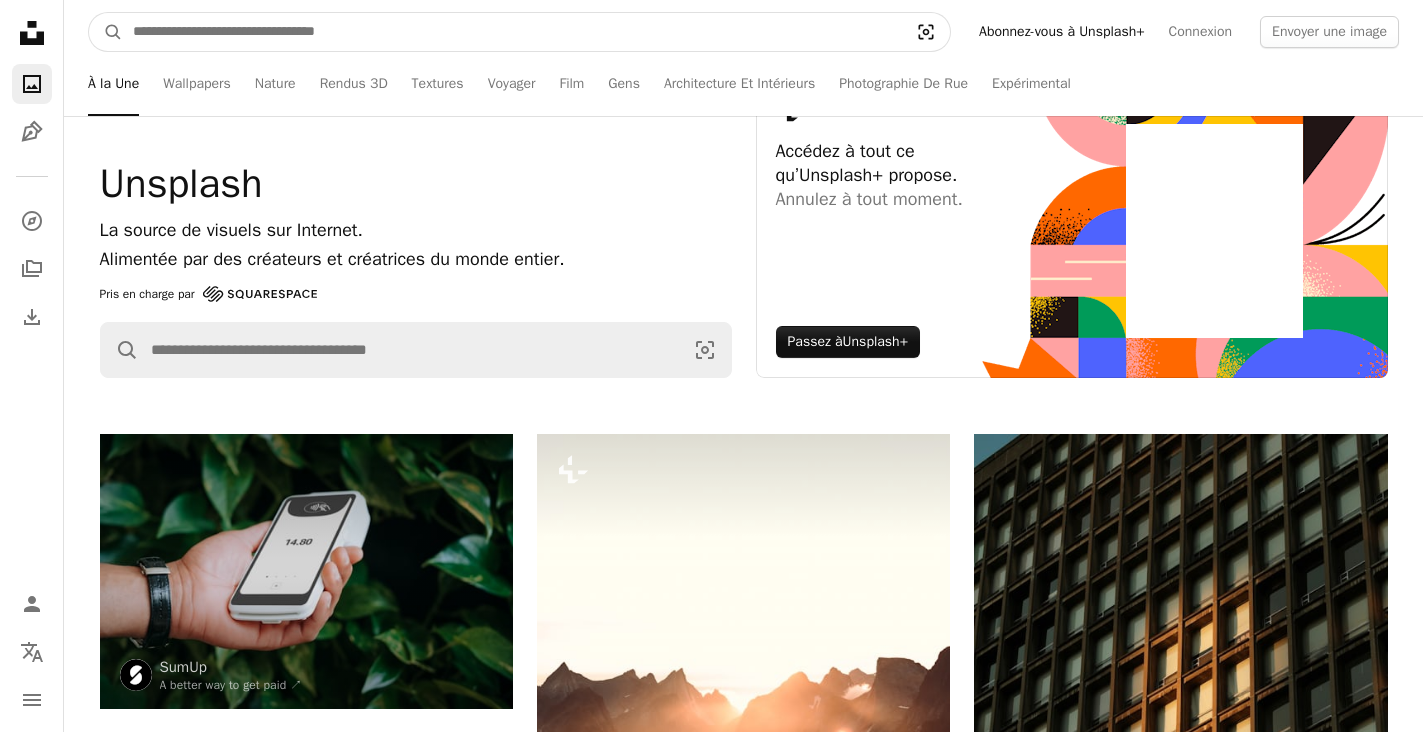 click on "Visual search" 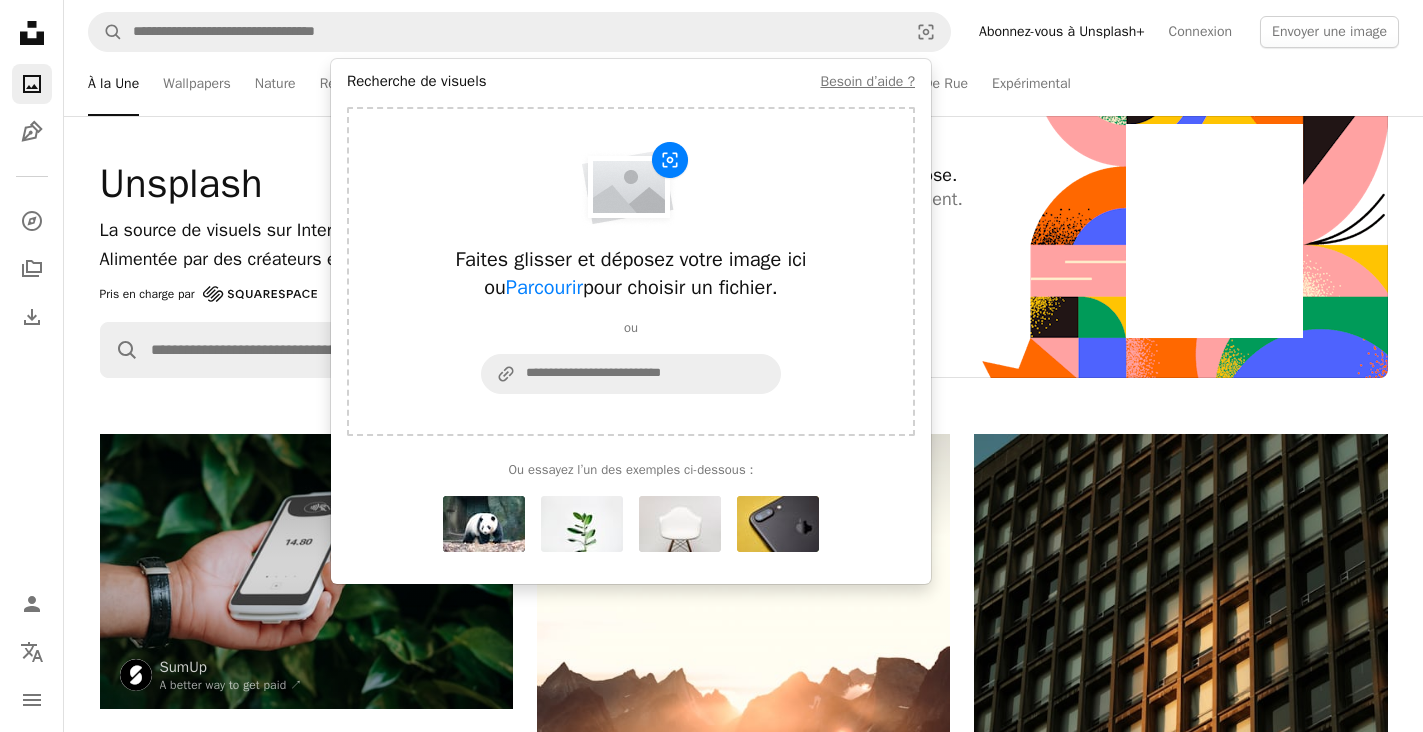 click at bounding box center [1186, 225] 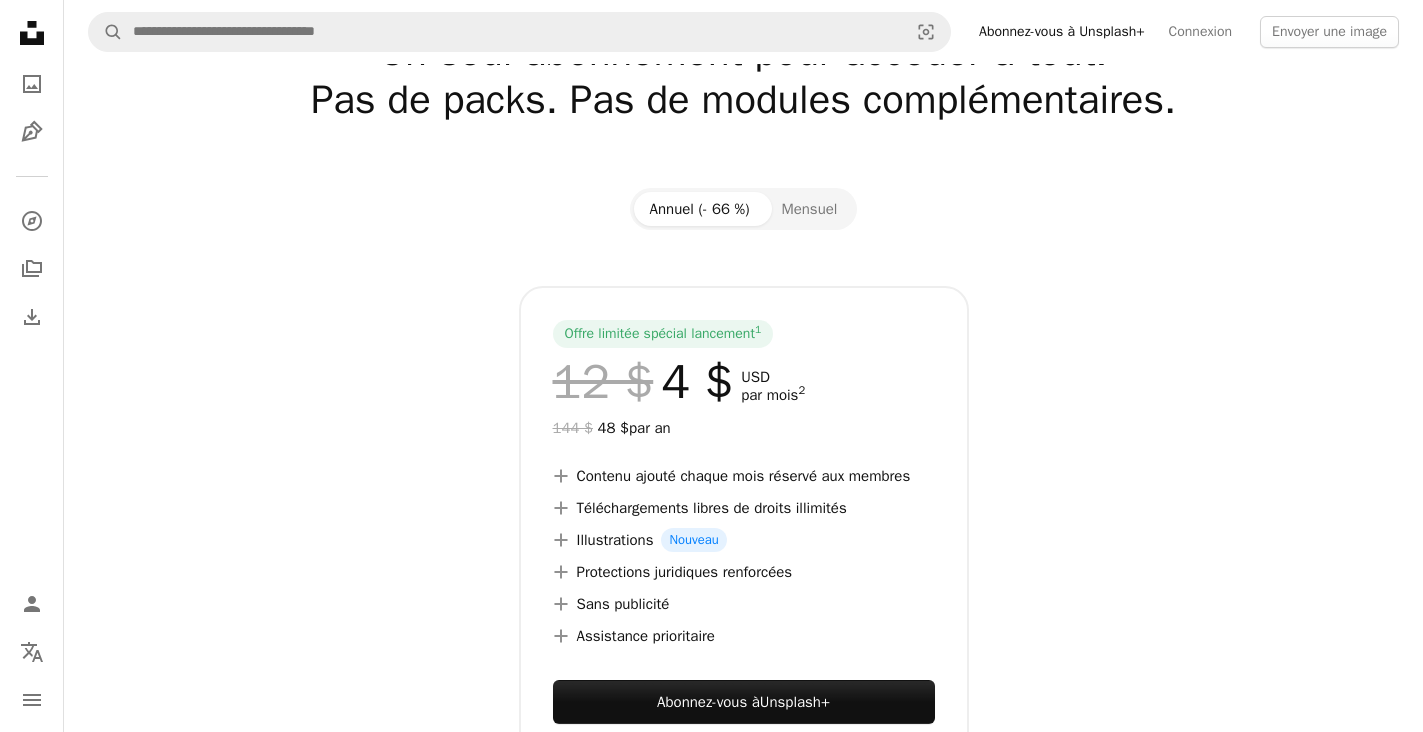 scroll, scrollTop: 0, scrollLeft: 0, axis: both 